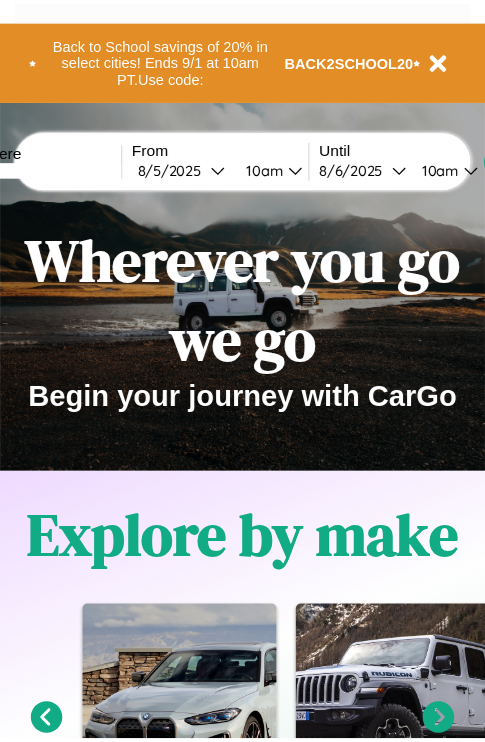 scroll, scrollTop: 0, scrollLeft: 0, axis: both 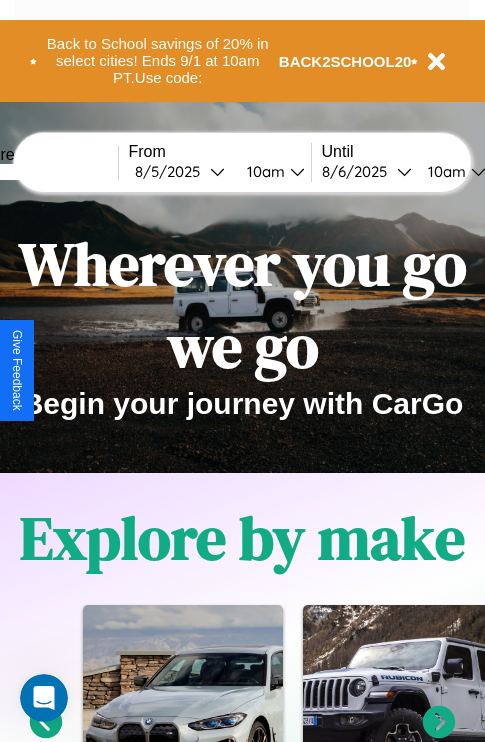 click at bounding box center (43, 172) 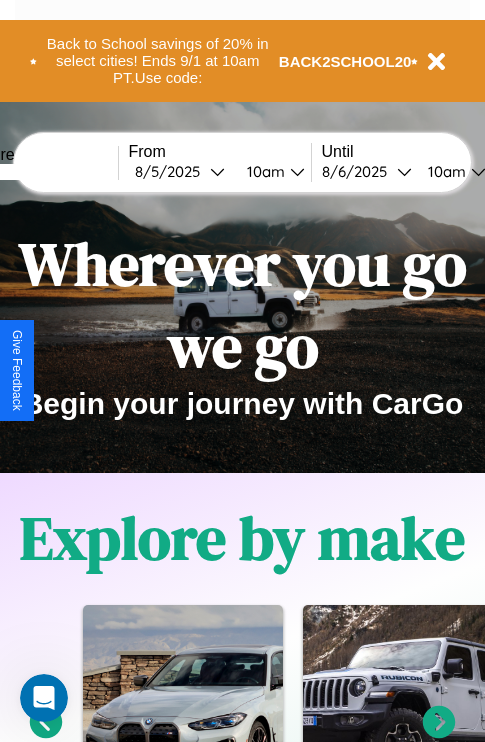 type on "*****" 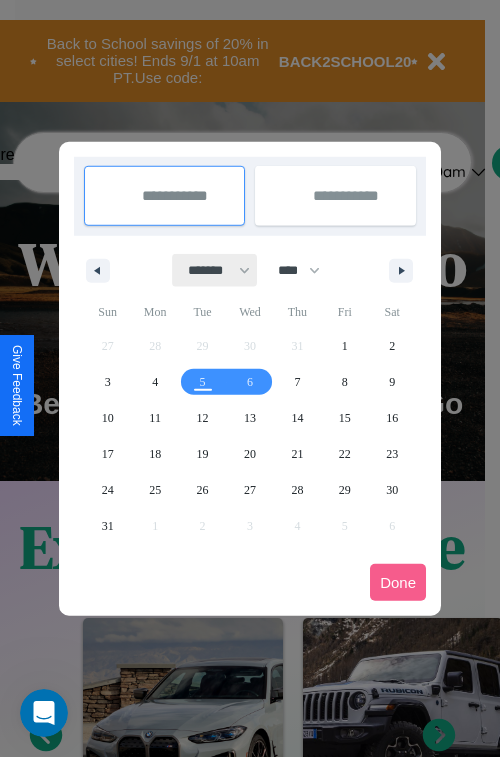 click on "******* ******** ***** ***** *** **** **** ****** ********* ******* ******** ********" at bounding box center (215, 270) 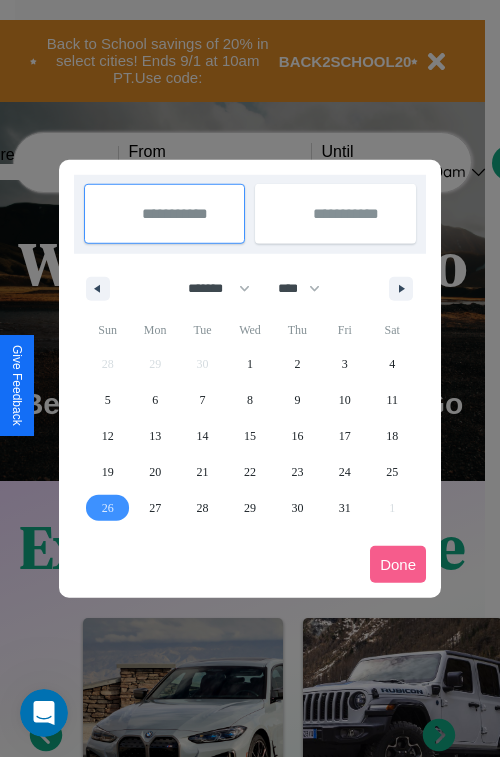 click on "26" at bounding box center (108, 508) 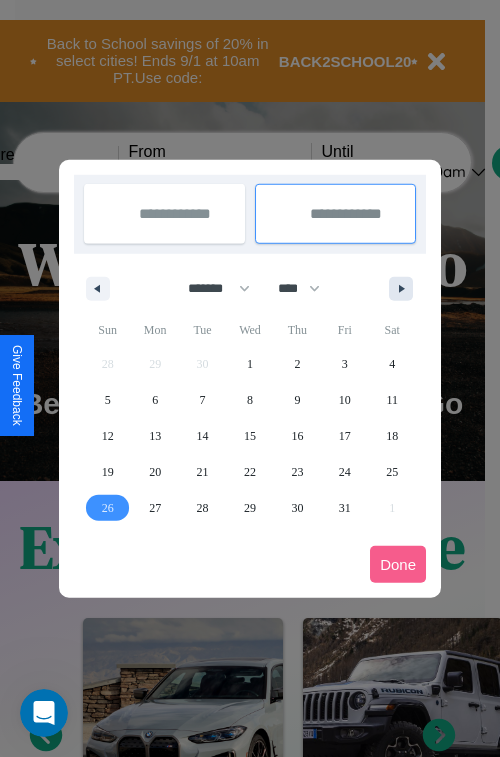 click at bounding box center [405, 289] 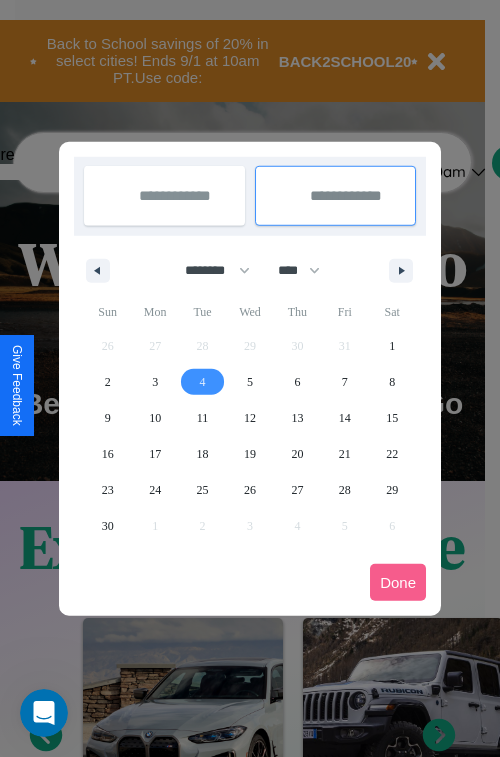 click on "4" at bounding box center (203, 382) 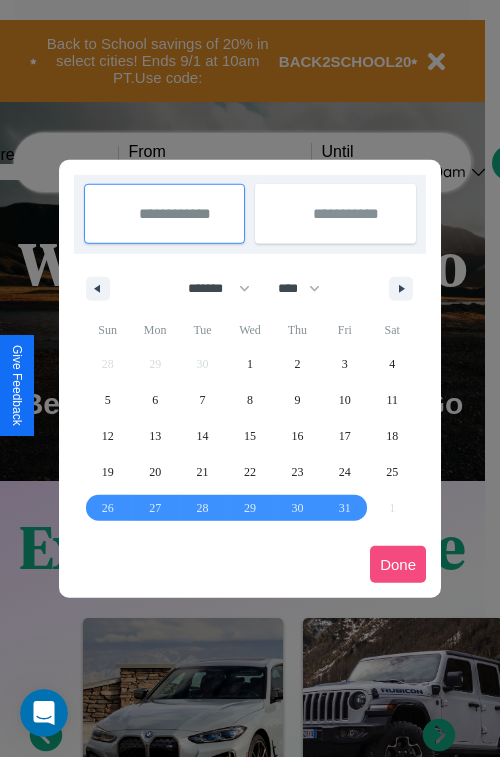 click on "Done" at bounding box center [398, 564] 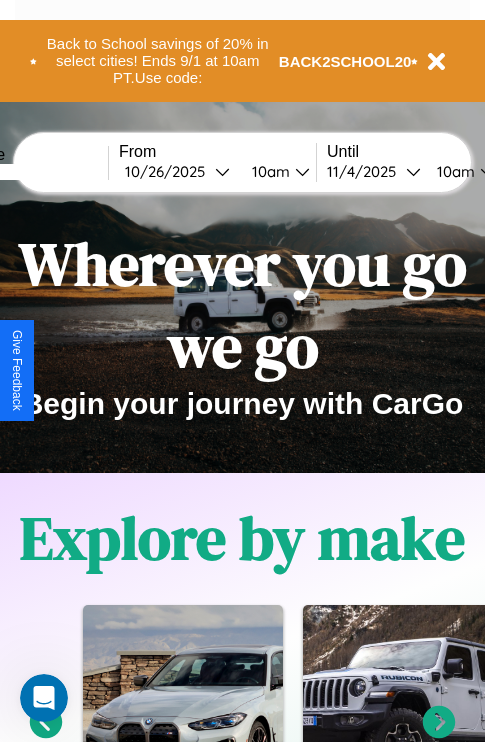 click on "10am" at bounding box center (453, 171) 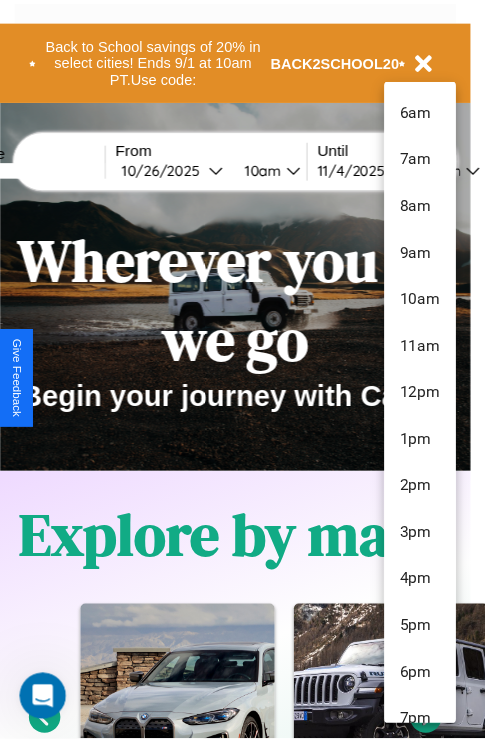 scroll, scrollTop: 163, scrollLeft: 0, axis: vertical 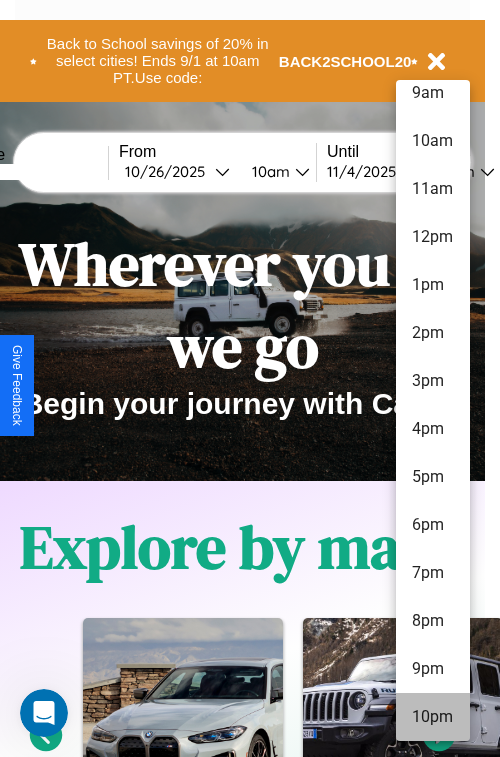 click on "10pm" at bounding box center (433, 717) 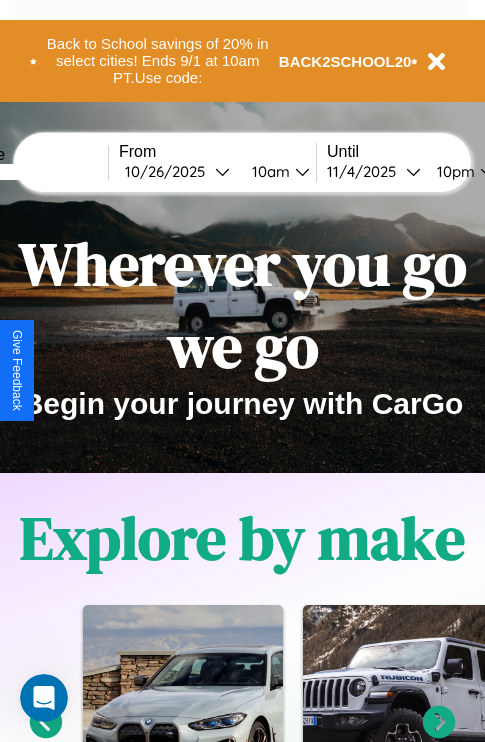scroll, scrollTop: 0, scrollLeft: 77, axis: horizontal 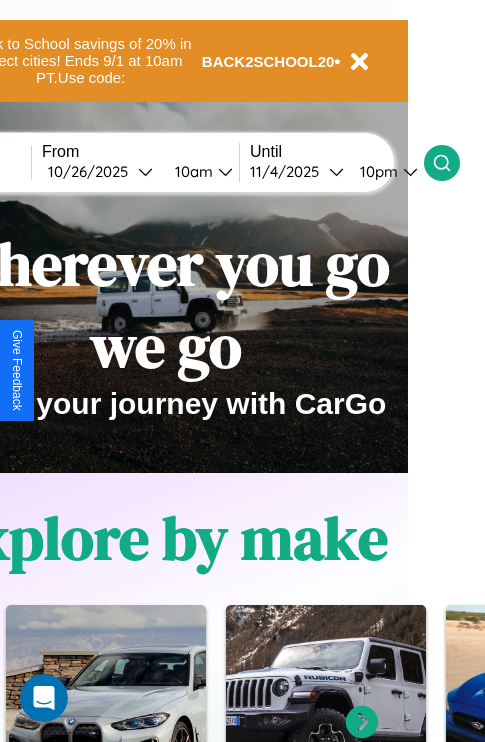 click 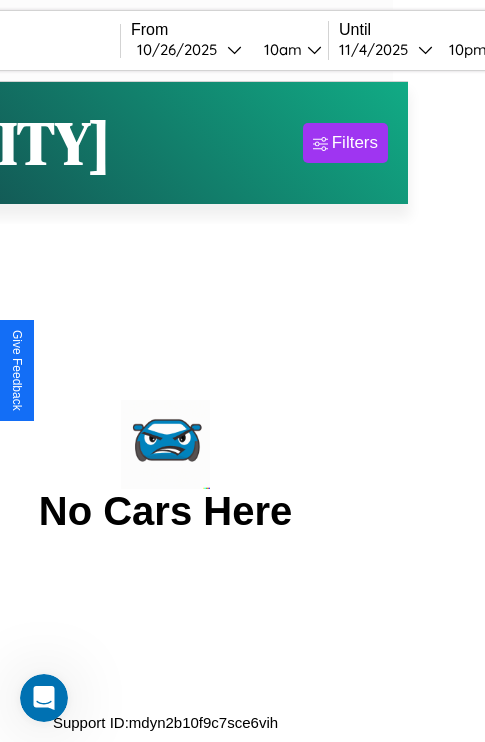 scroll, scrollTop: 0, scrollLeft: 0, axis: both 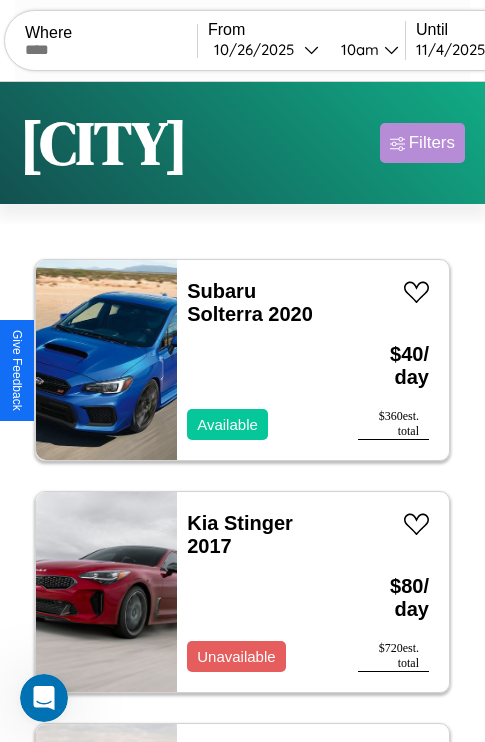 click on "Filters" at bounding box center (432, 143) 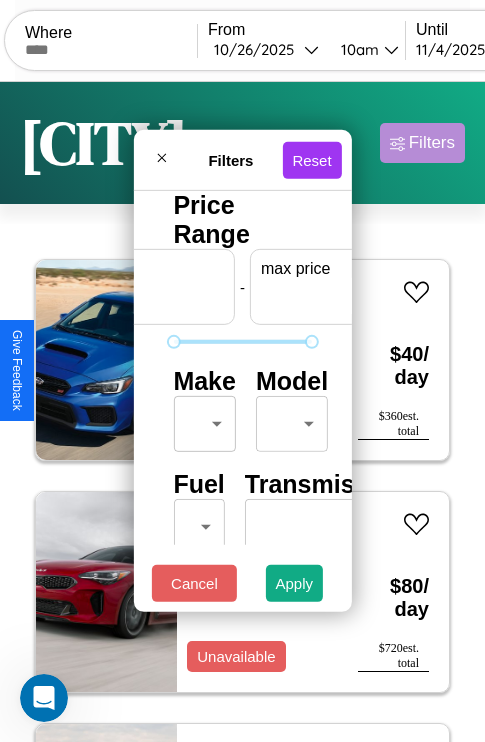 scroll, scrollTop: 0, scrollLeft: 124, axis: horizontal 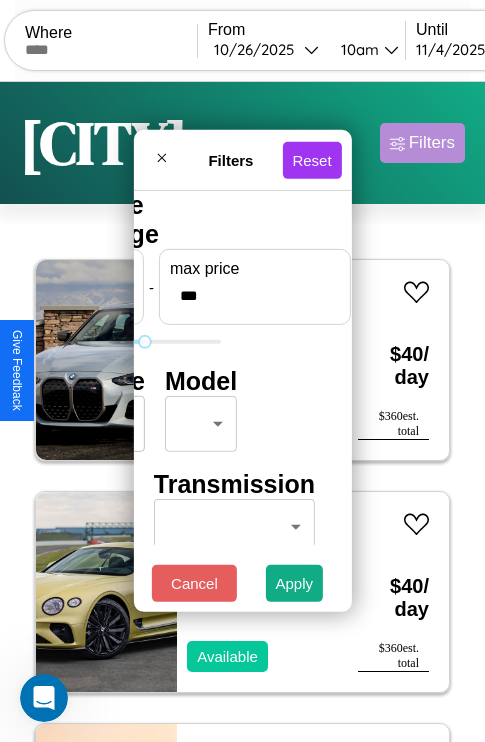 type on "***" 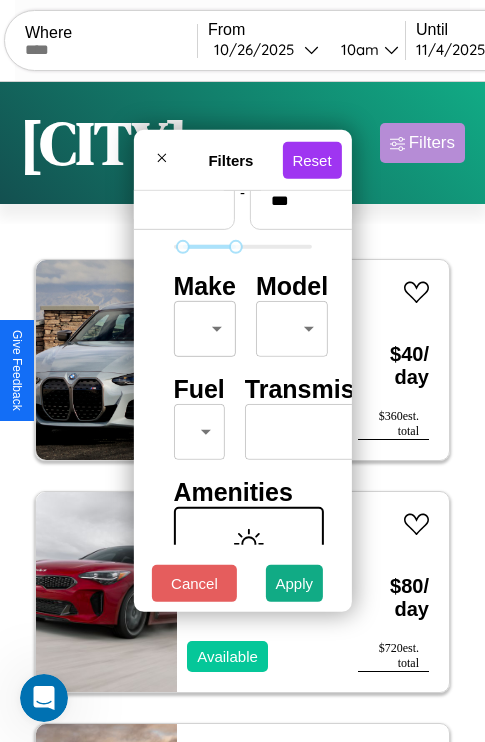 scroll, scrollTop: 162, scrollLeft: 0, axis: vertical 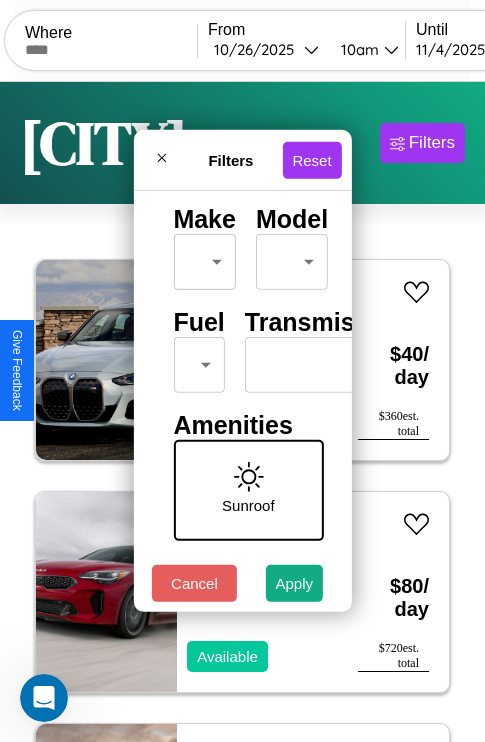 type on "**" 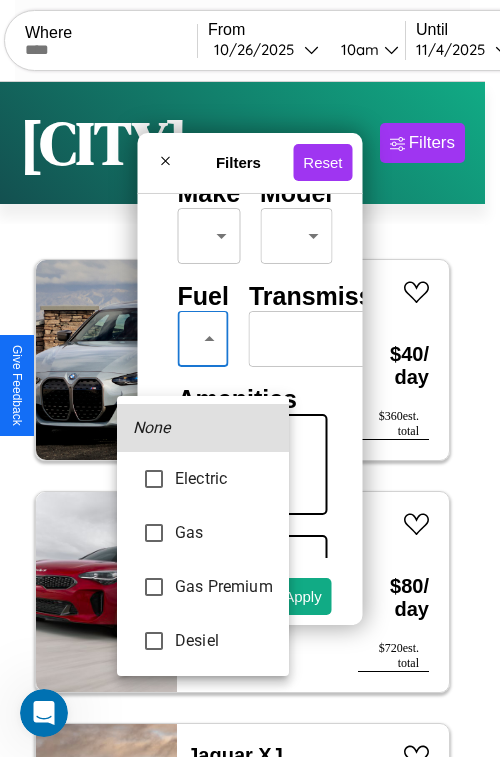 type on "********" 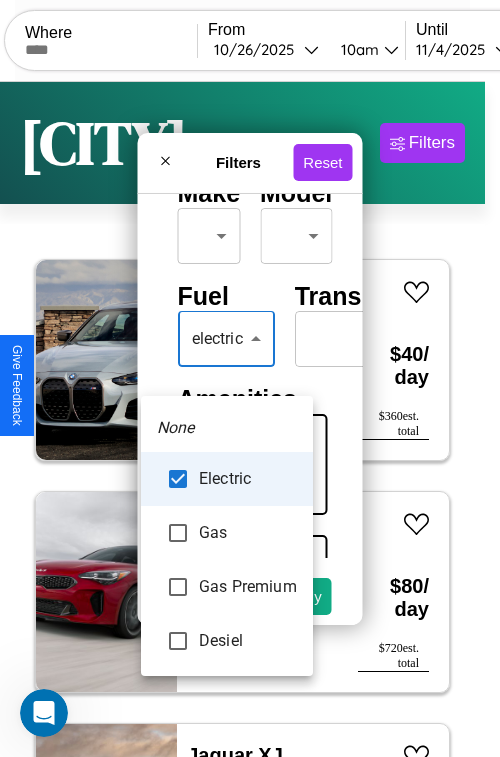 click at bounding box center (250, 378) 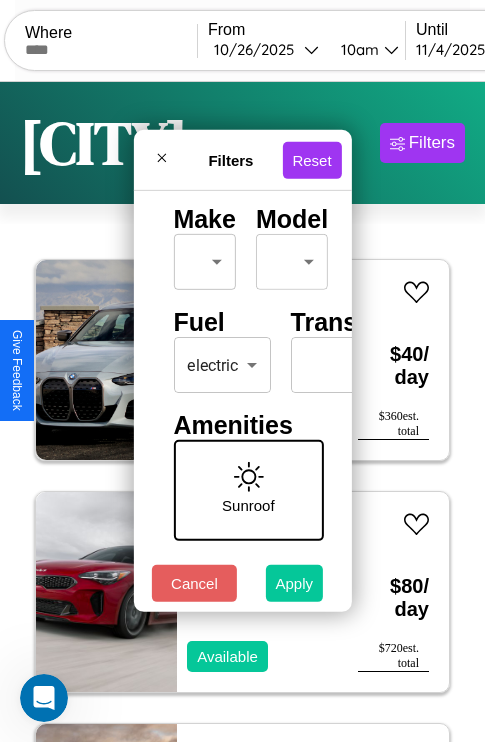 click on "Apply" at bounding box center (295, 583) 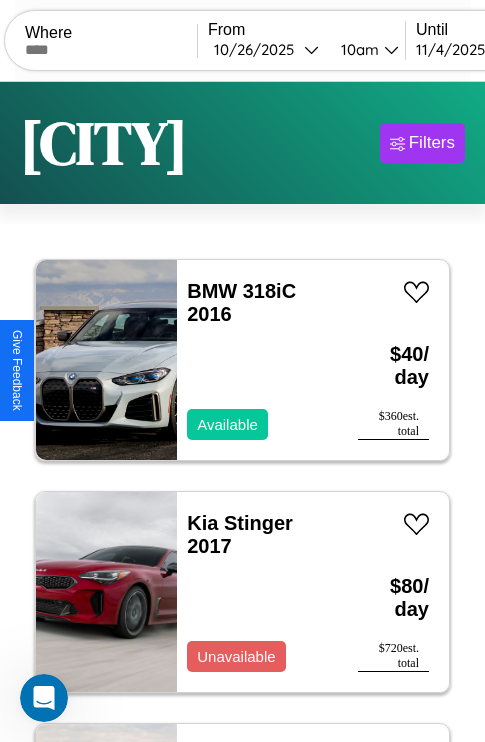 scroll, scrollTop: 79, scrollLeft: 0, axis: vertical 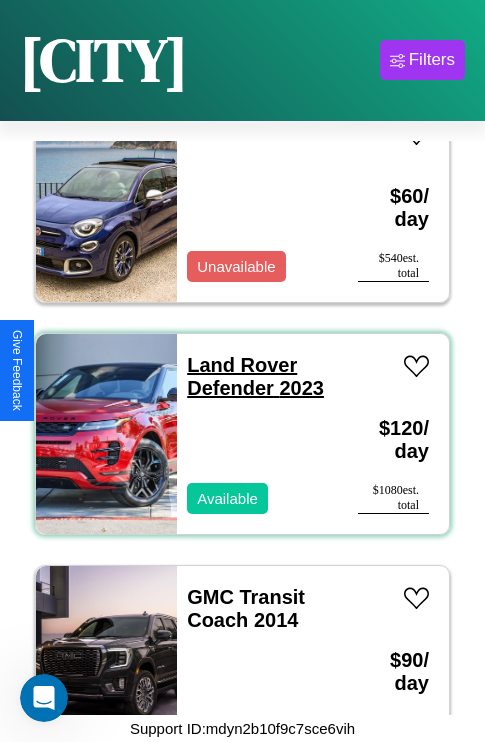 click on "Land Rover   Defender   2023" at bounding box center (255, 376) 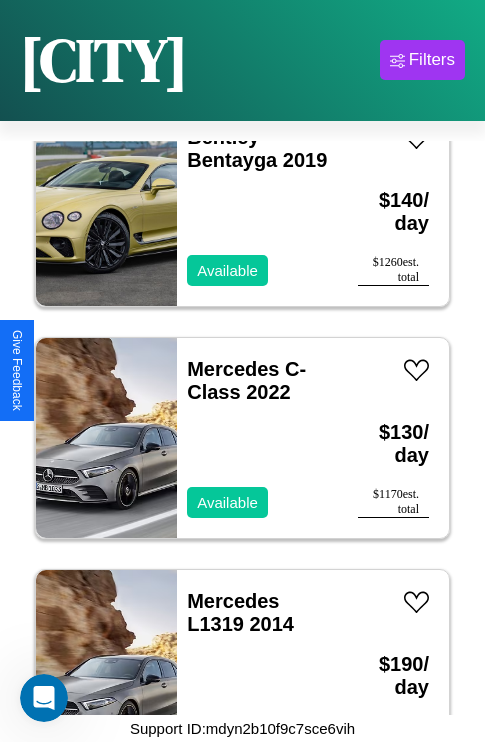 scroll, scrollTop: 3091, scrollLeft: 0, axis: vertical 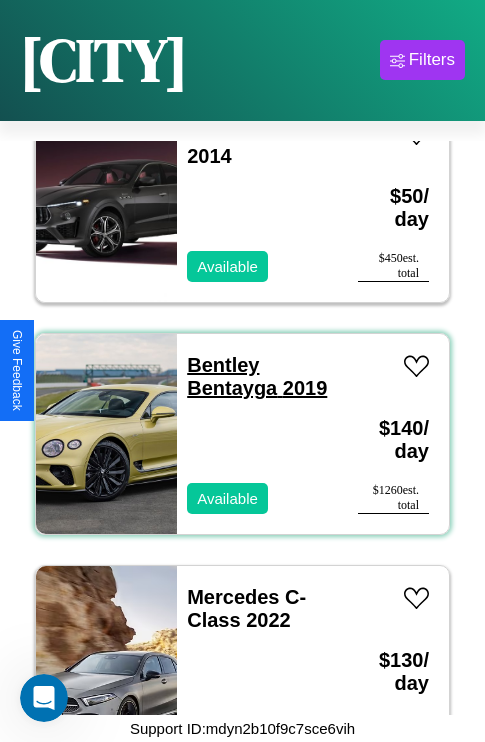 click on "Bentley   Bentayga   2019" at bounding box center [257, 376] 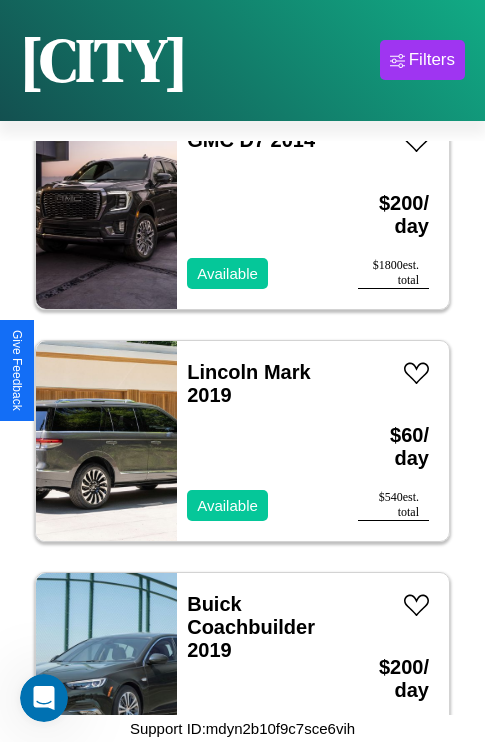 scroll, scrollTop: 9587, scrollLeft: 0, axis: vertical 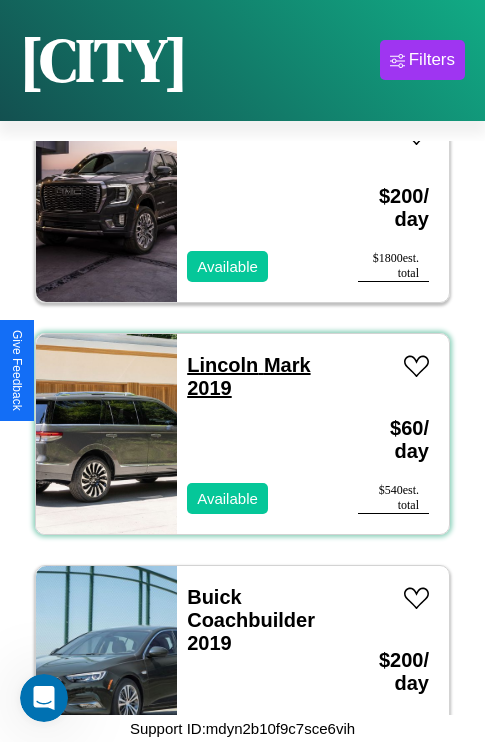 click on "Lincoln   Mark   2019" at bounding box center (248, 376) 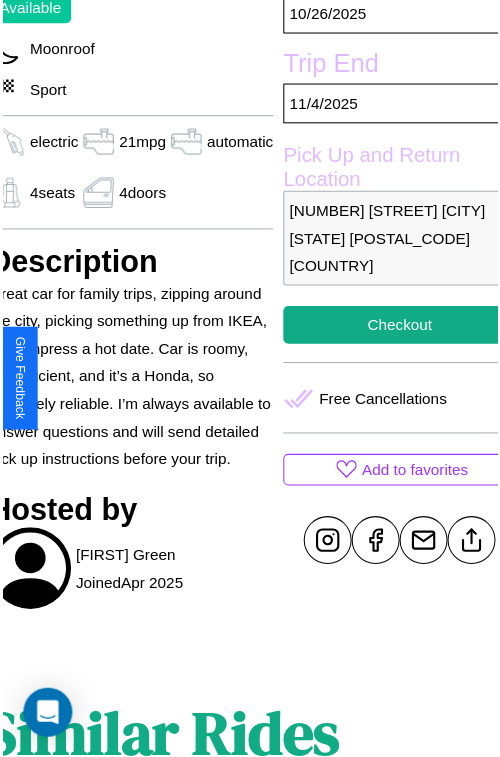 scroll, scrollTop: 600, scrollLeft: 96, axis: both 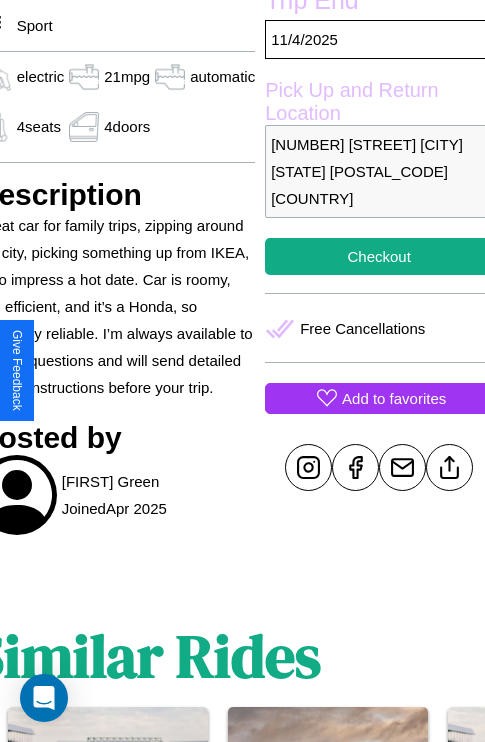 click on "Add to favorites" at bounding box center [394, 398] 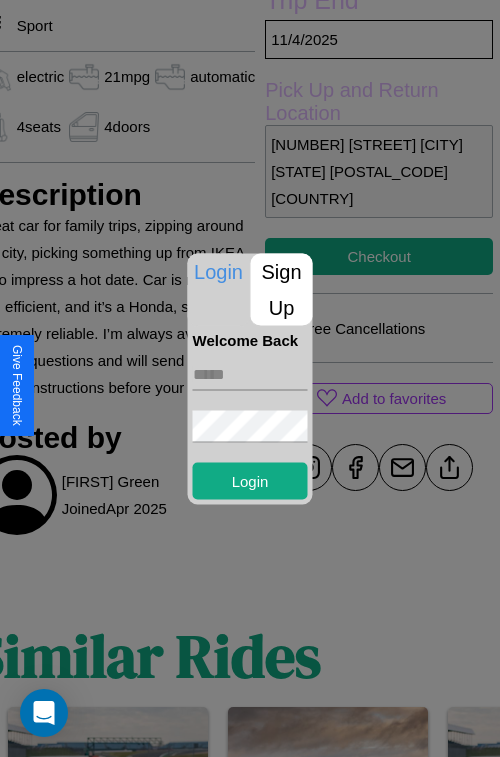 click at bounding box center [250, 374] 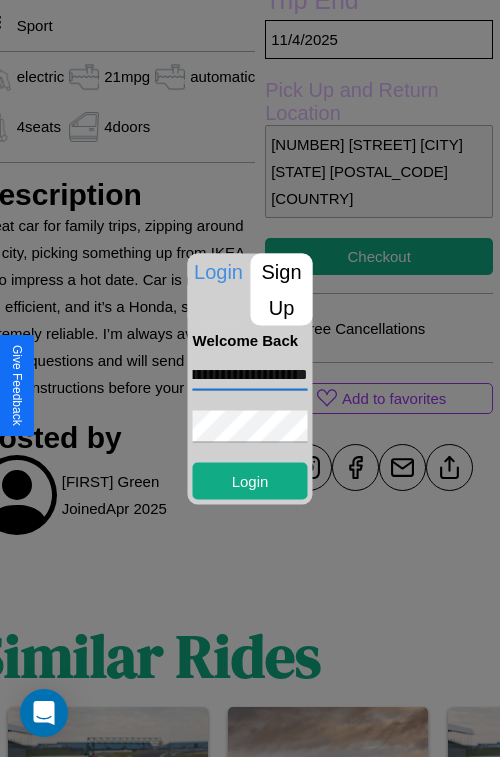 scroll, scrollTop: 0, scrollLeft: 90, axis: horizontal 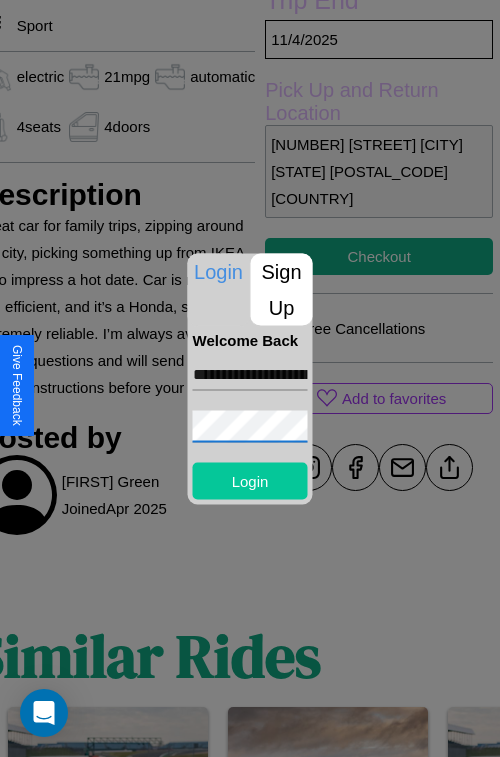 click on "Login" at bounding box center (250, 480) 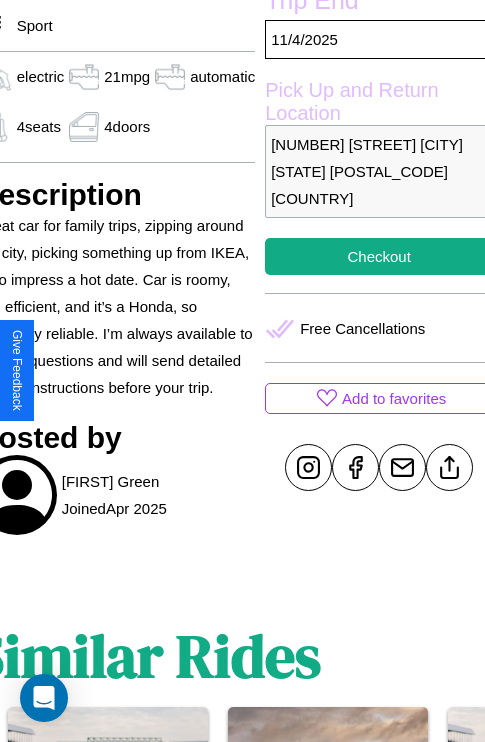 scroll, scrollTop: 600, scrollLeft: 96, axis: both 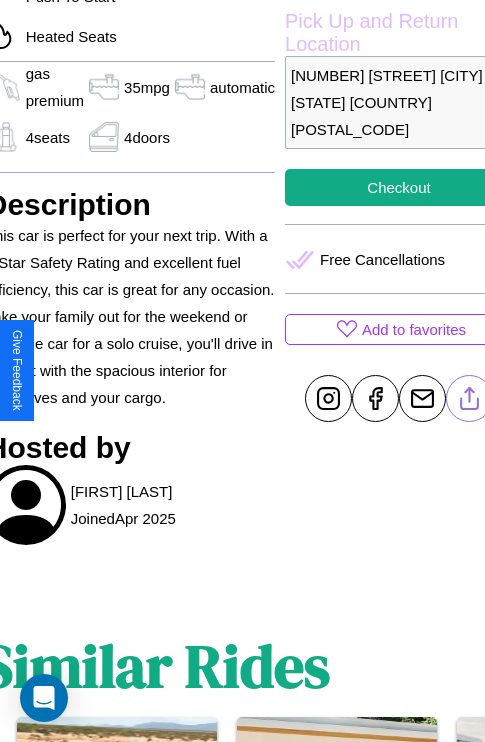 click 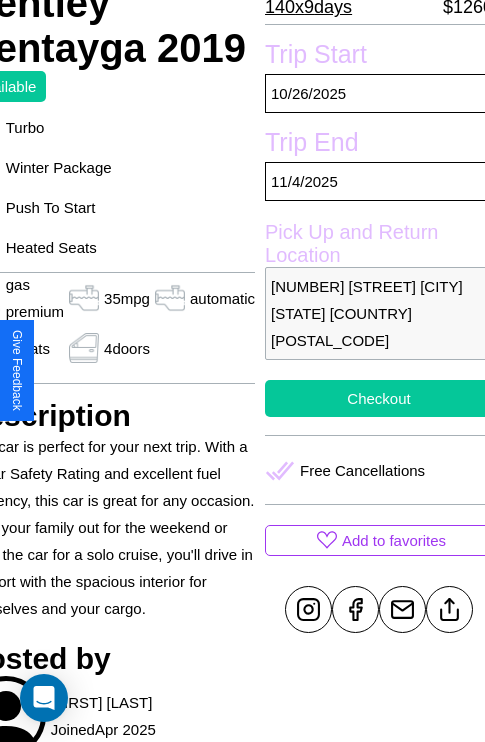 click on "Checkout" at bounding box center [379, 398] 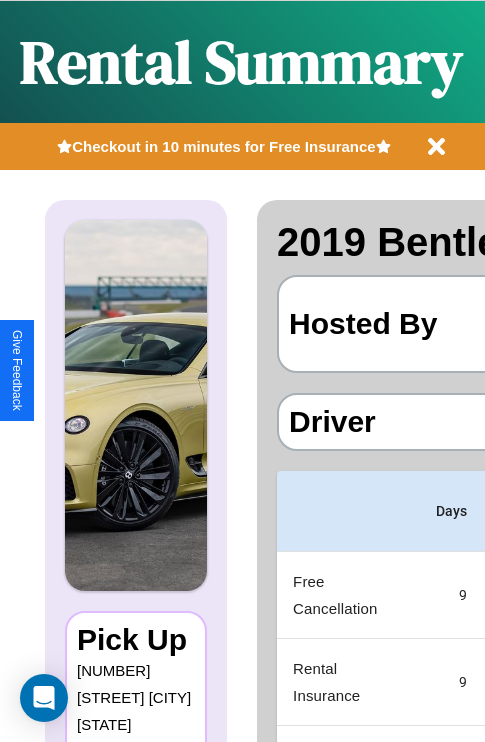 scroll, scrollTop: 0, scrollLeft: 383, axis: horizontal 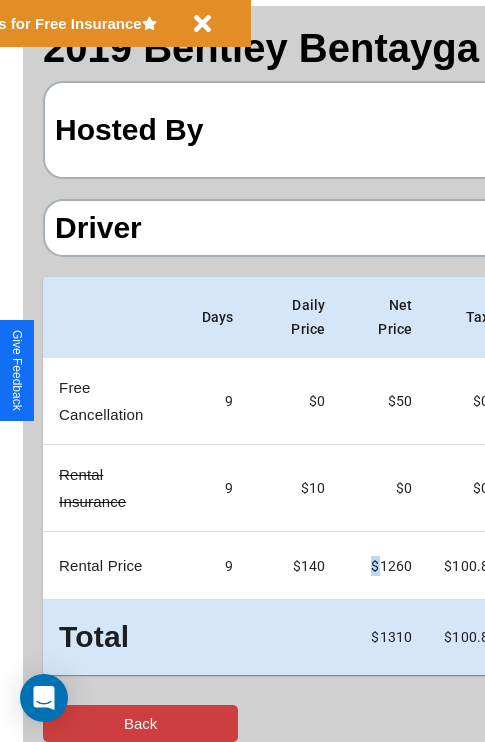 click on "Back" at bounding box center [140, 723] 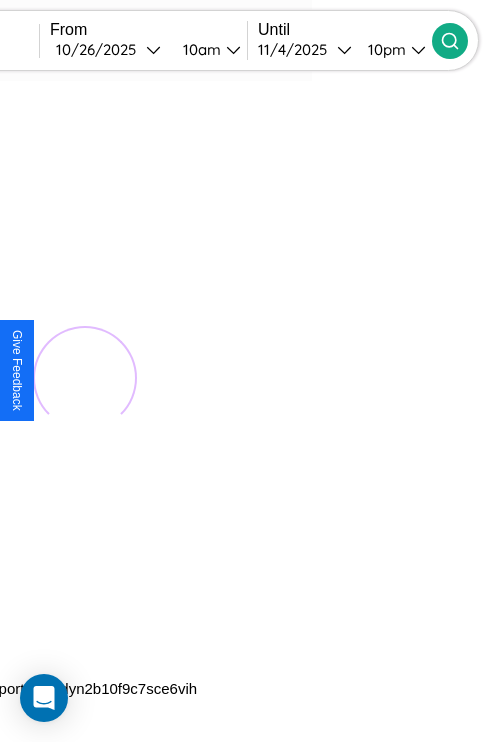 scroll, scrollTop: 0, scrollLeft: 0, axis: both 